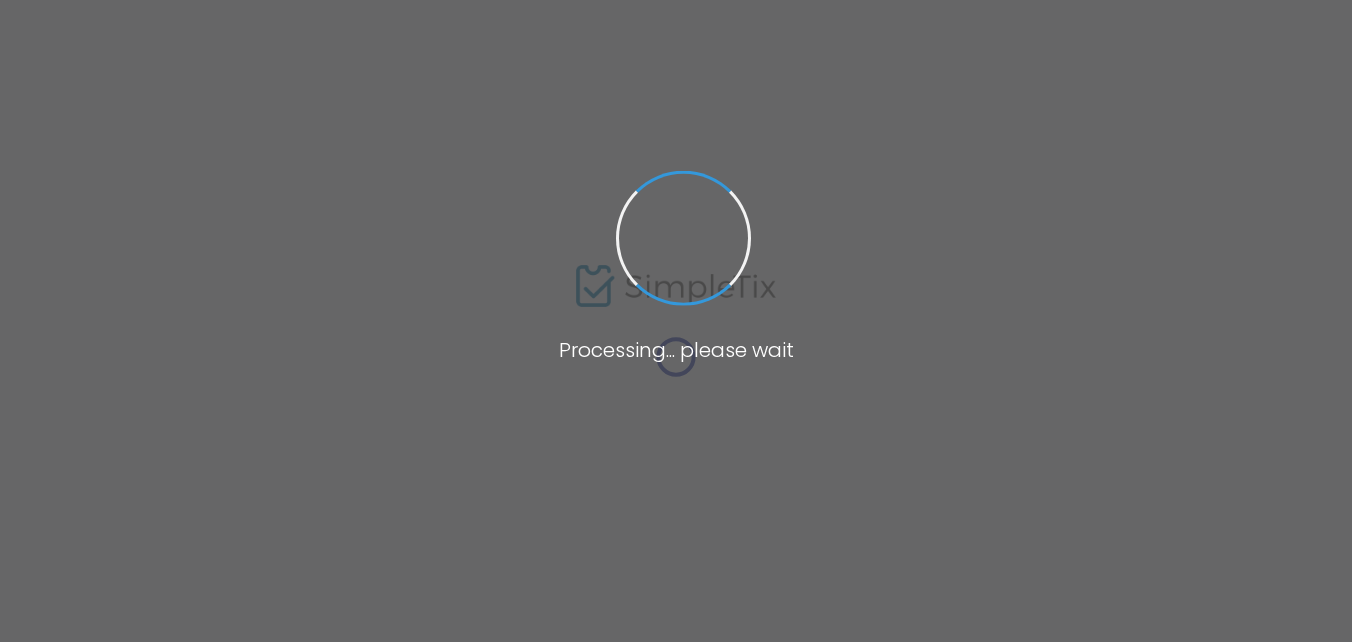 scroll, scrollTop: 0, scrollLeft: 0, axis: both 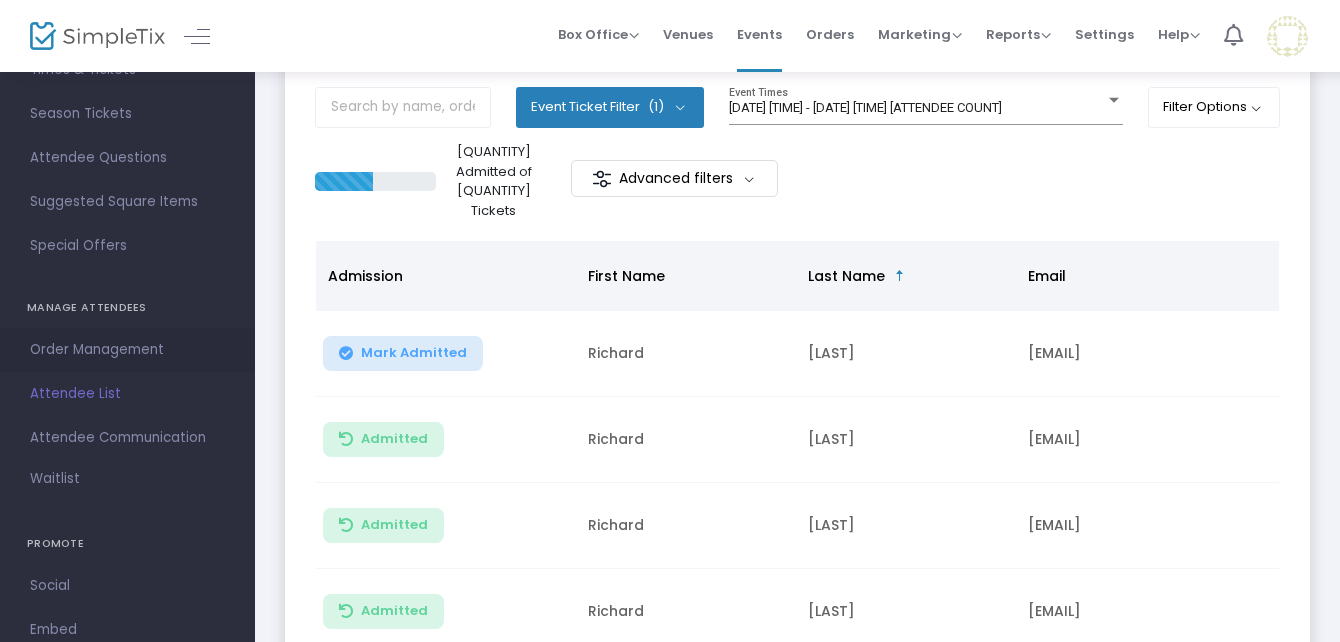 click on "Order Management" at bounding box center (127, 350) 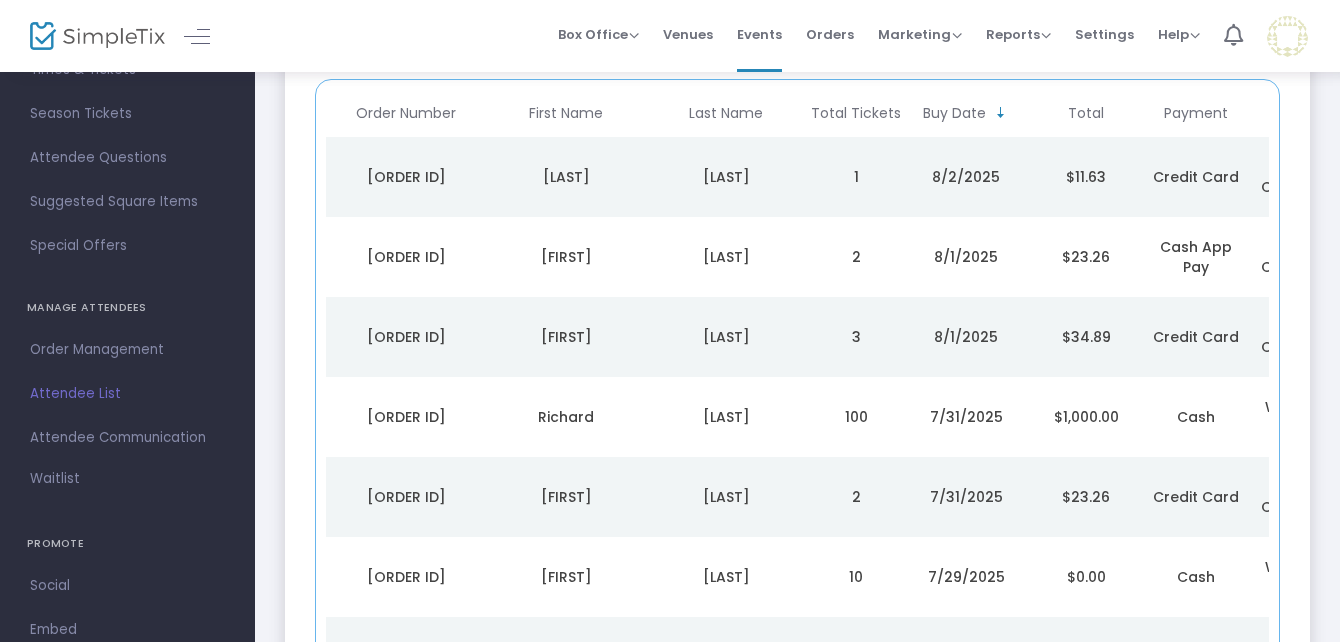 scroll, scrollTop: 266, scrollLeft: 0, axis: vertical 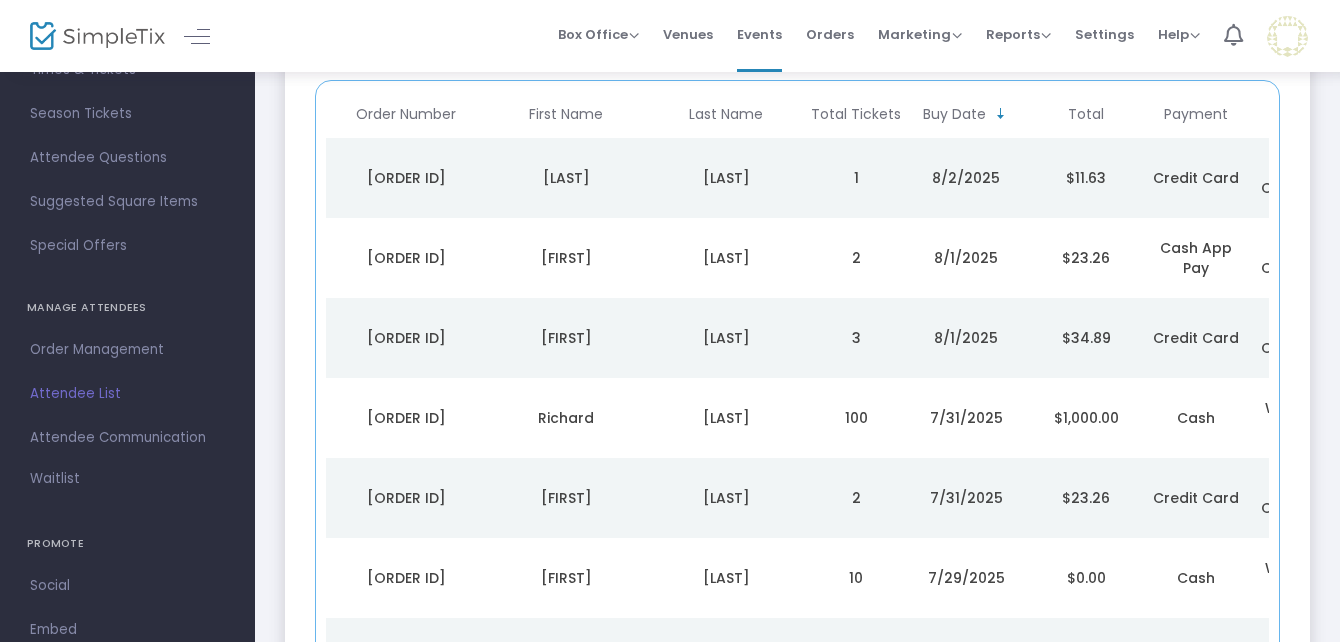 click on "[ORDER ID]" 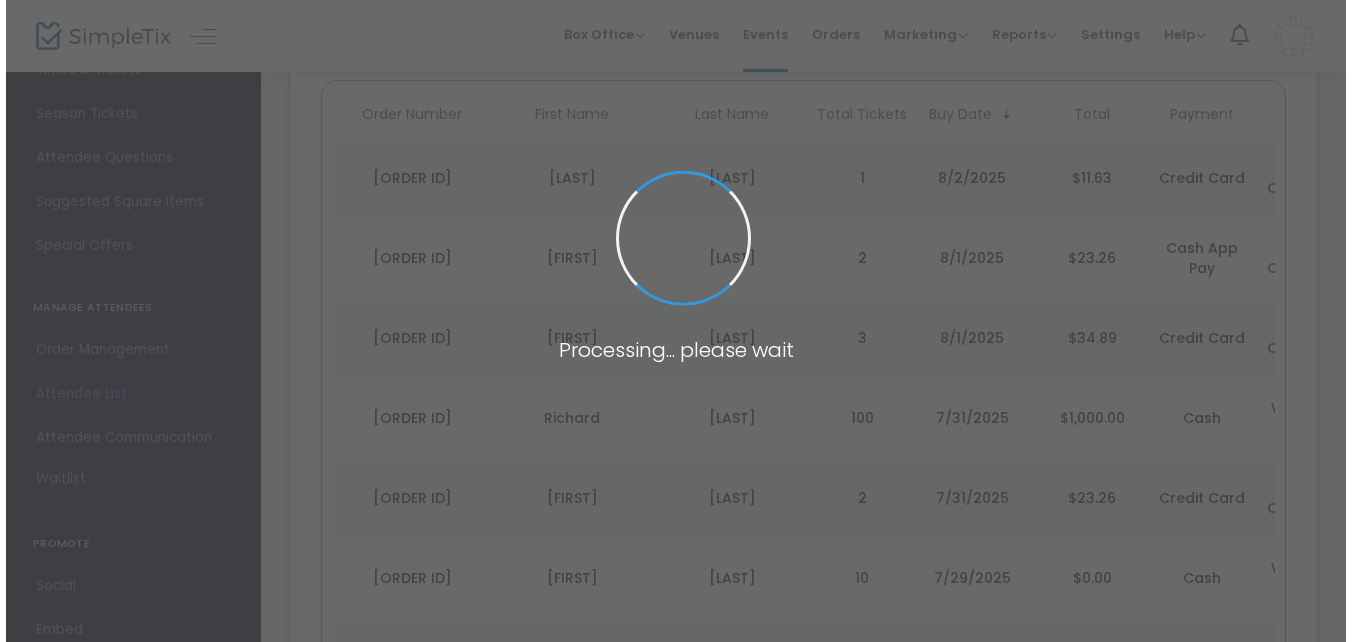 scroll, scrollTop: 0, scrollLeft: 0, axis: both 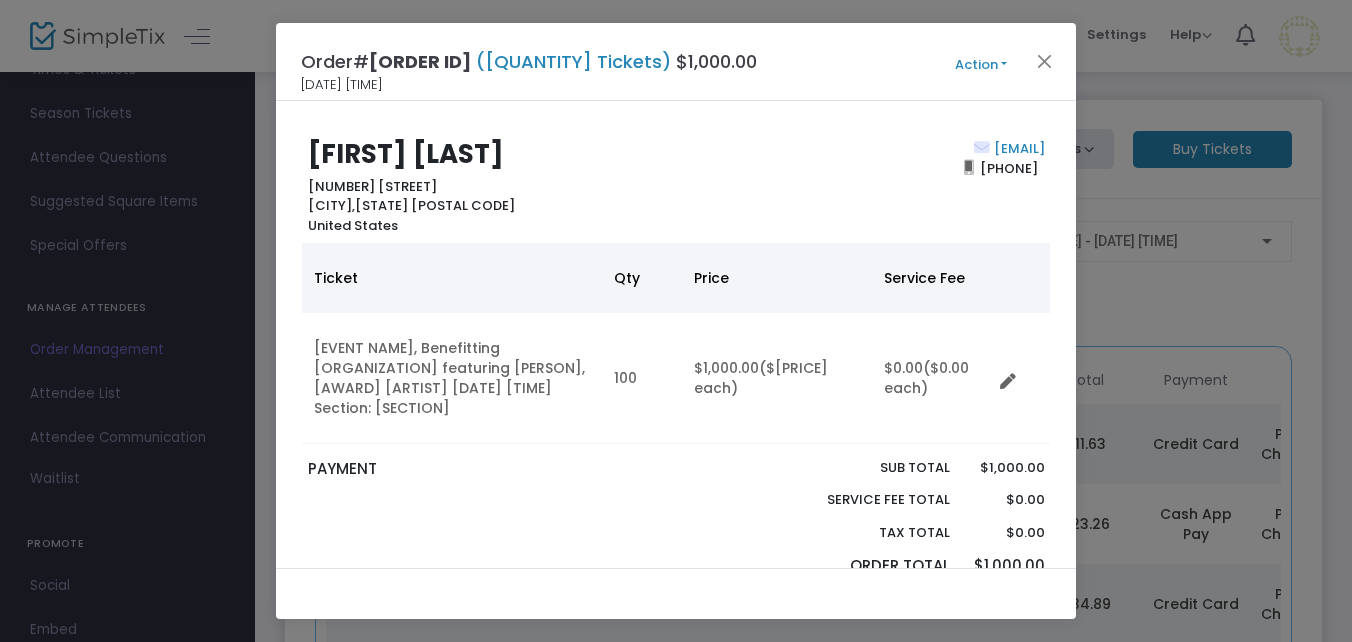 click on "Action" 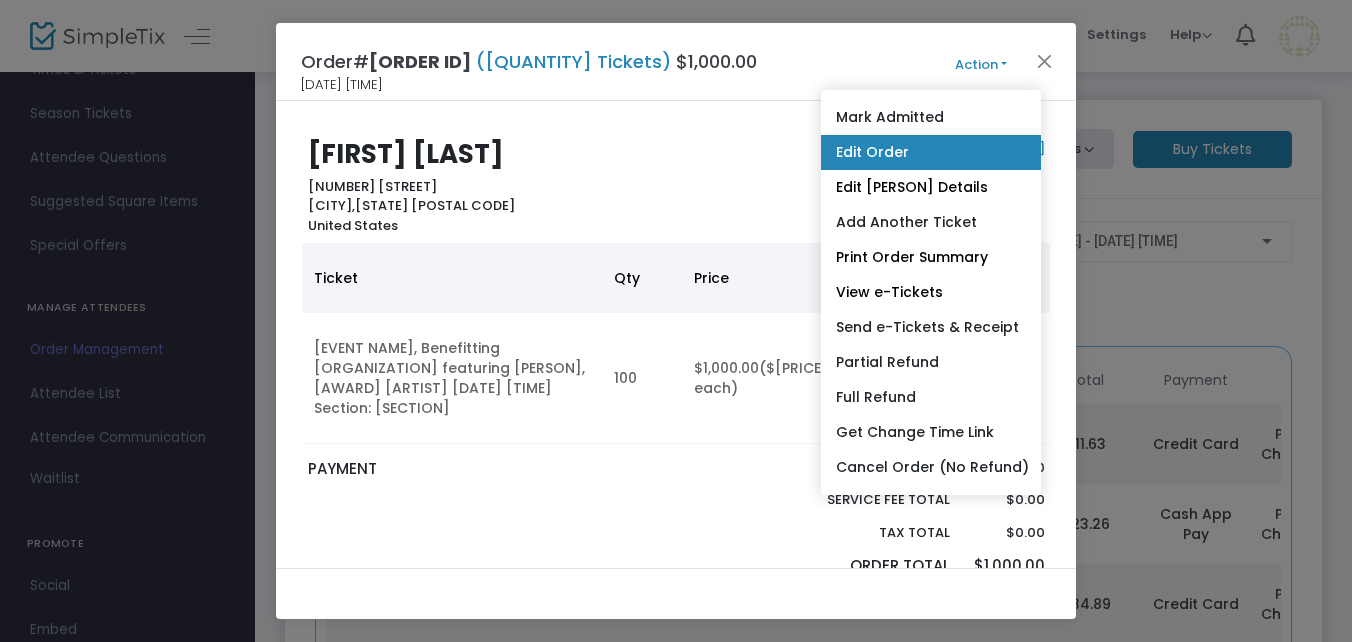 click on "Edit Order" 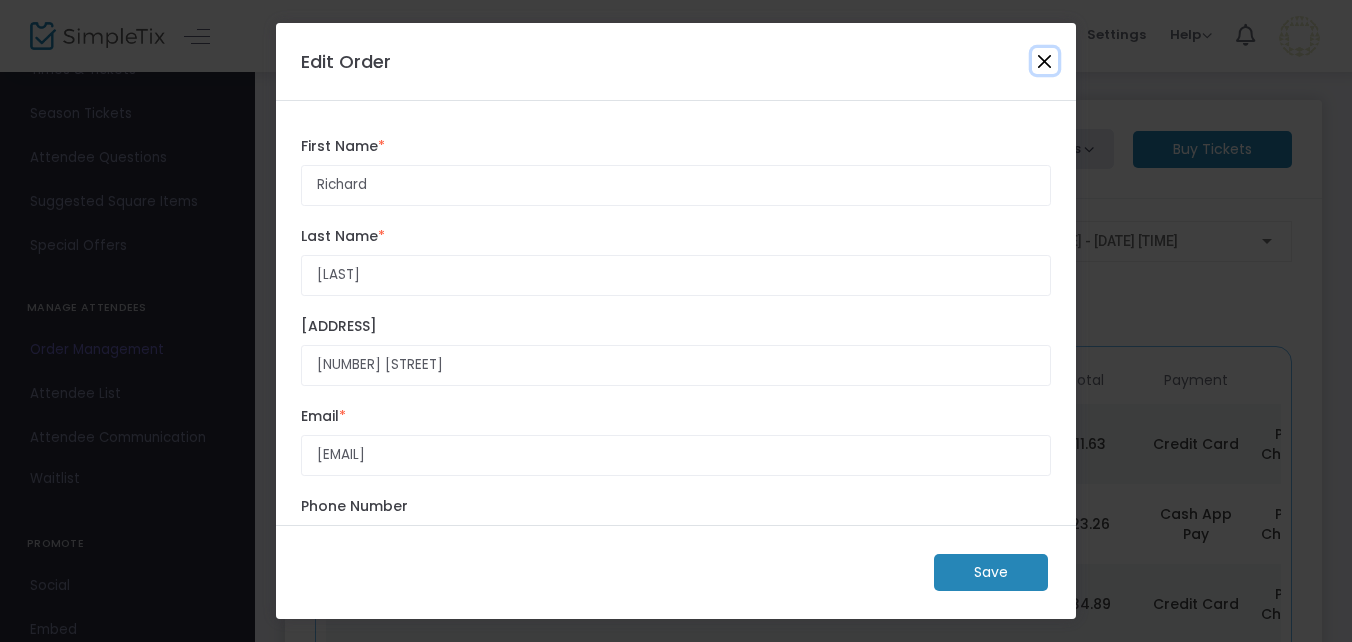 click 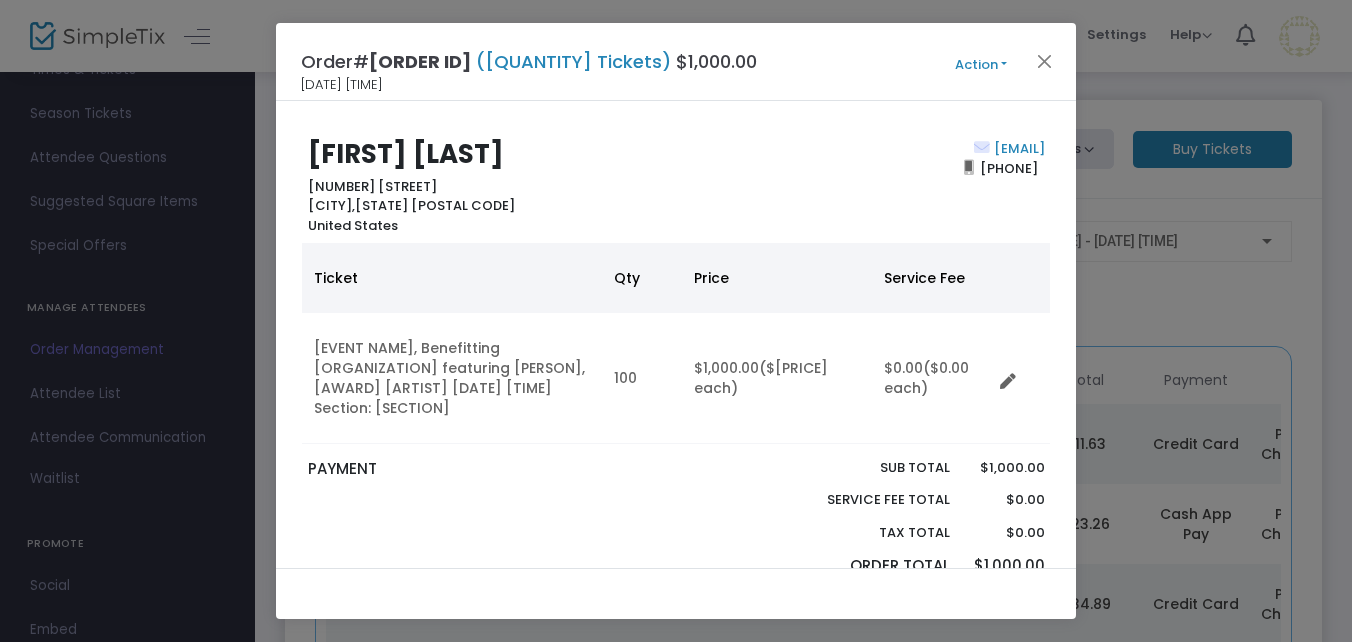 click on "Action" 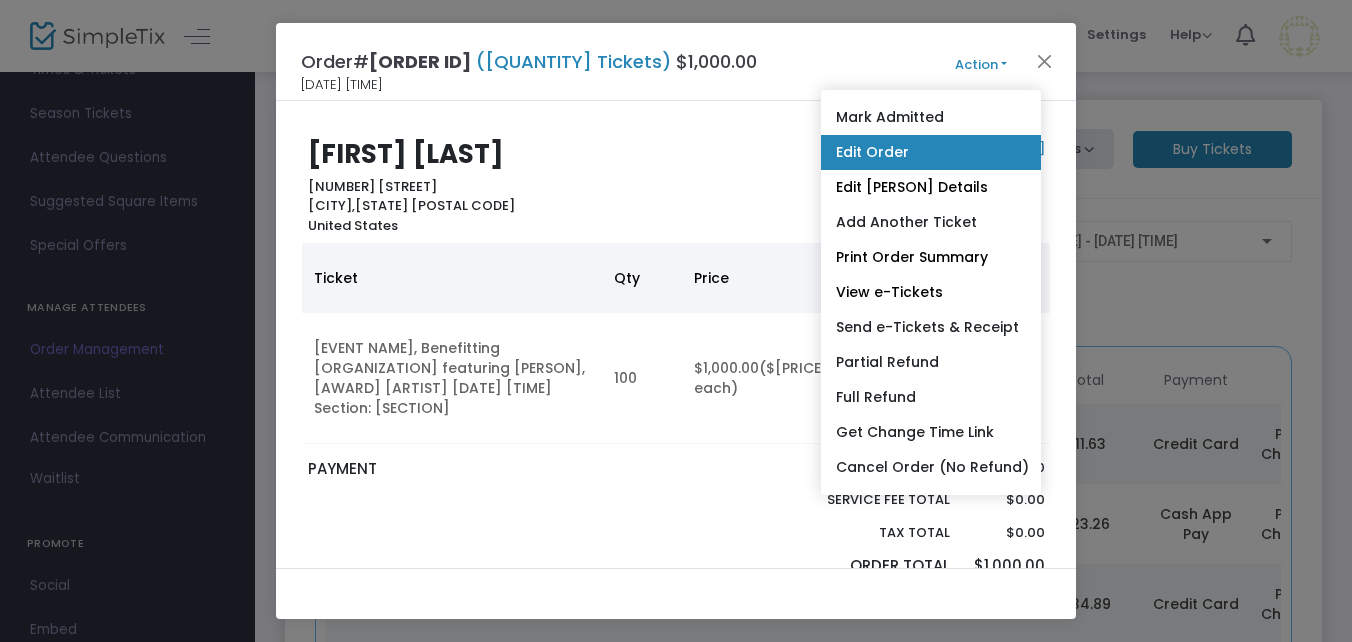 click on "Edit Order" 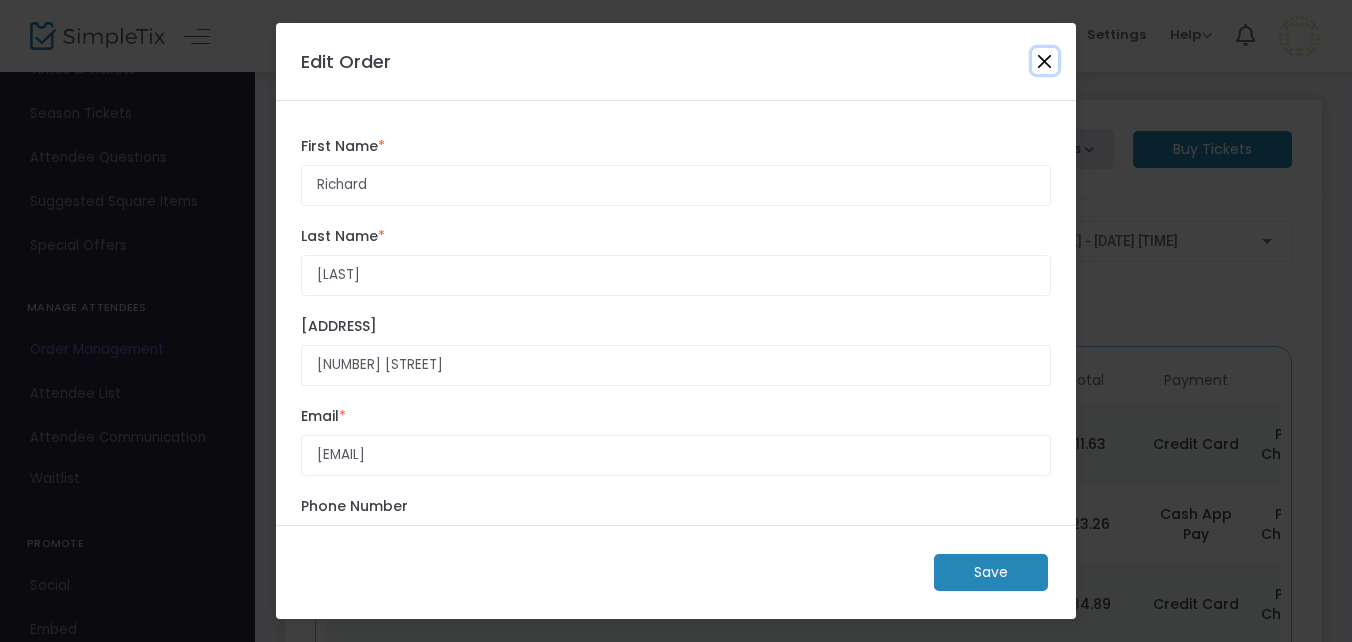 click 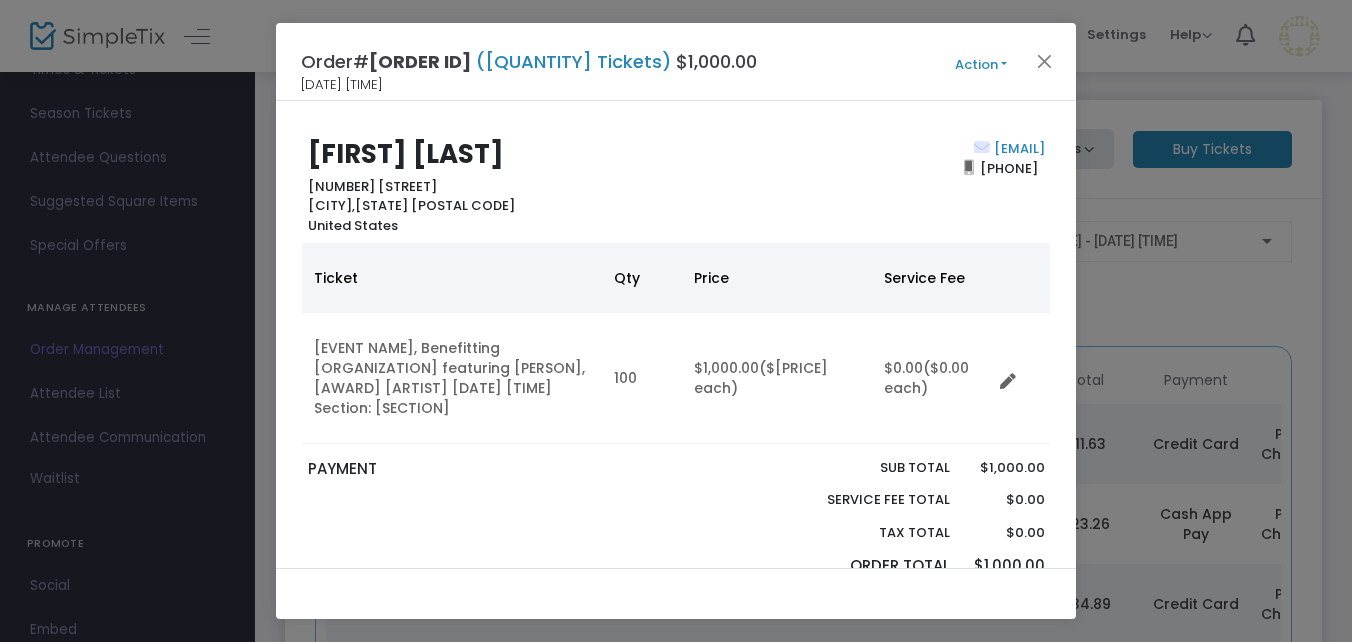 click on "Action" 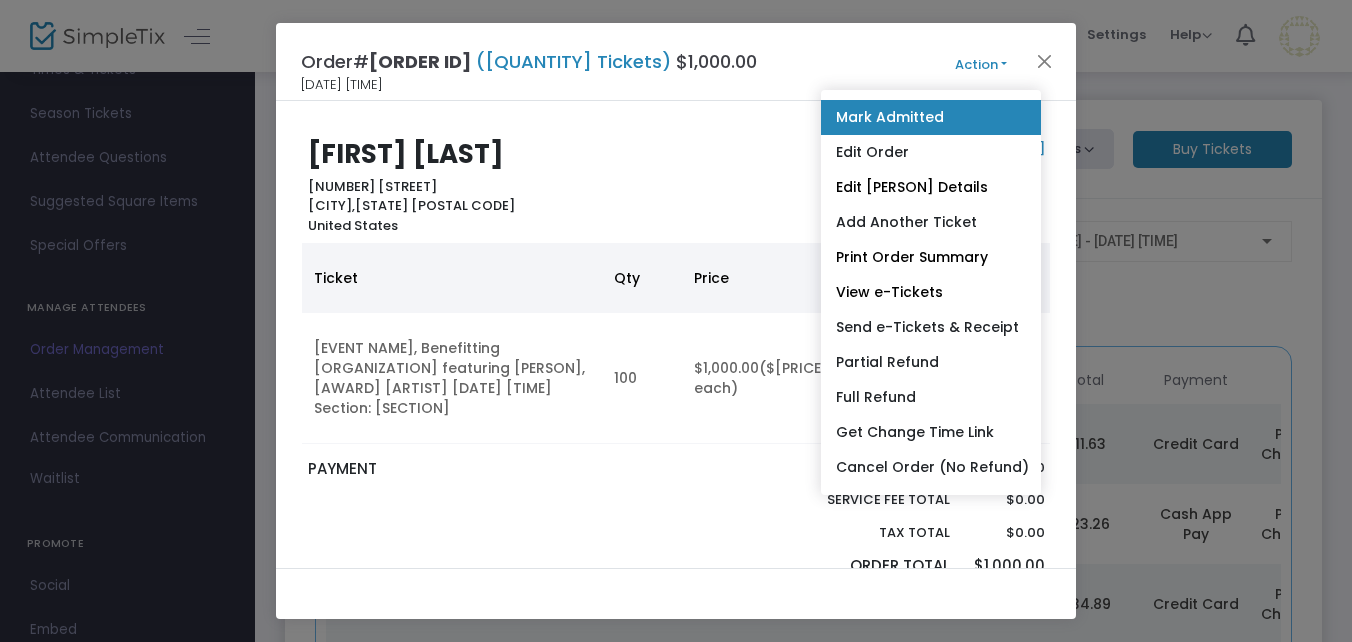click on "Mark Admitted" 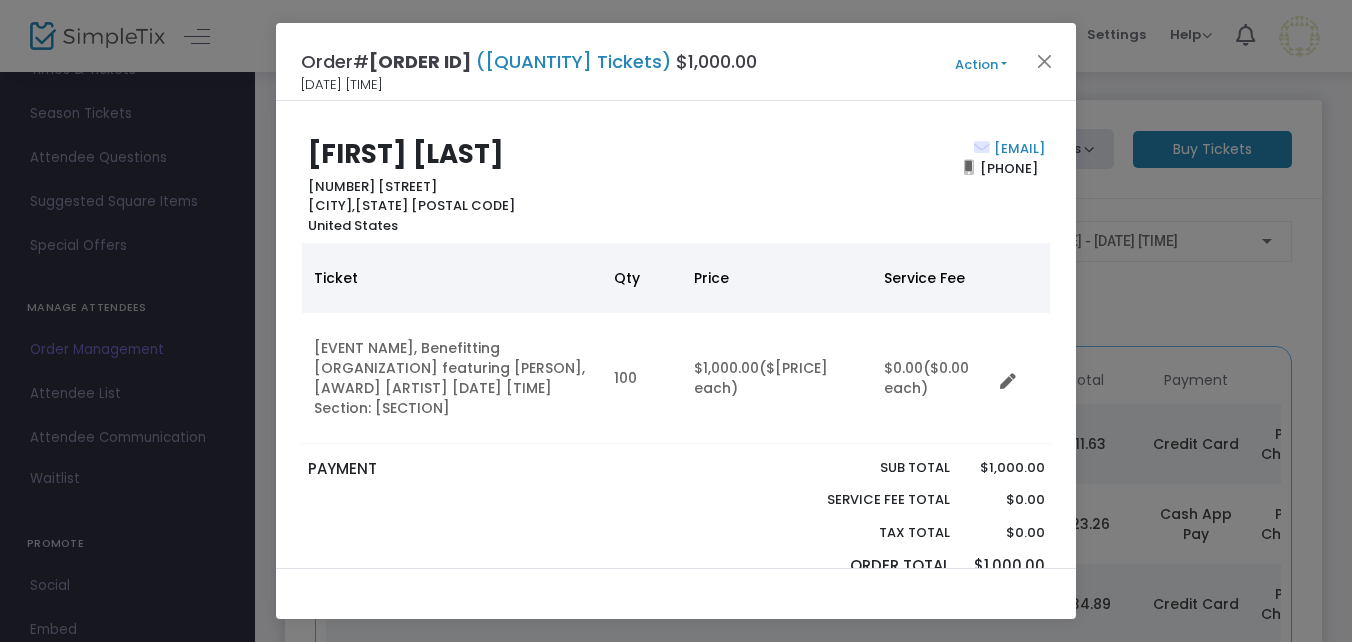 click on "Action" 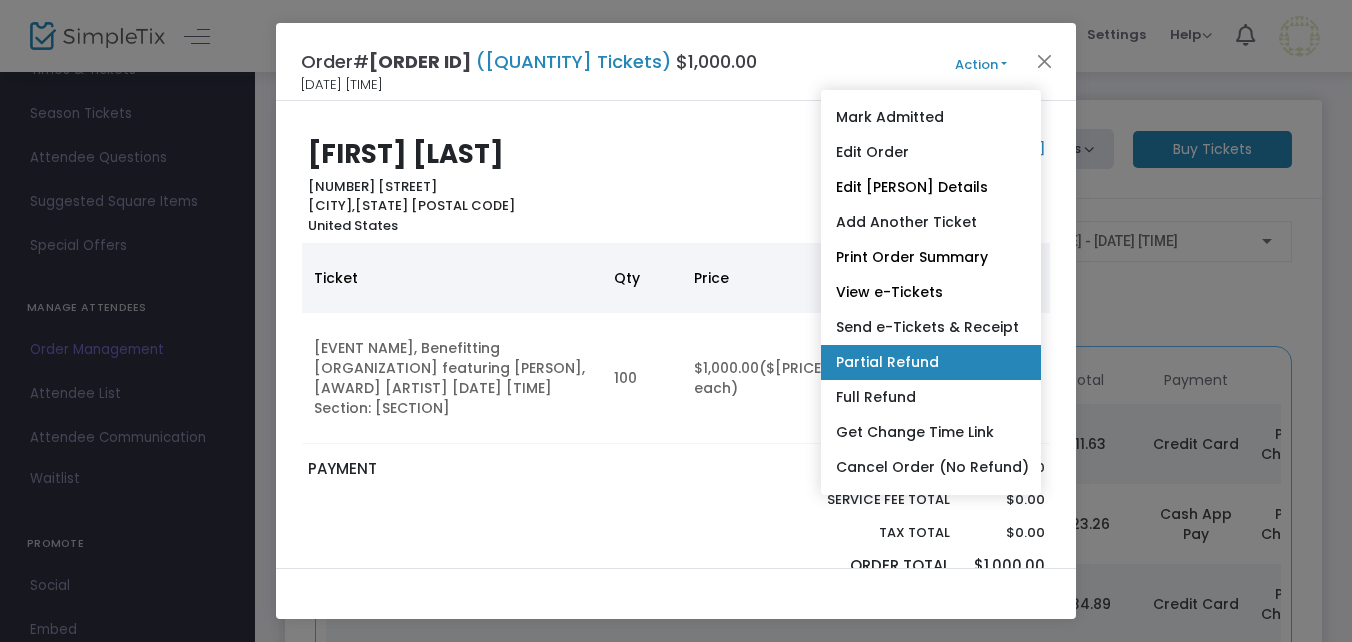 click on "Partial Refund" 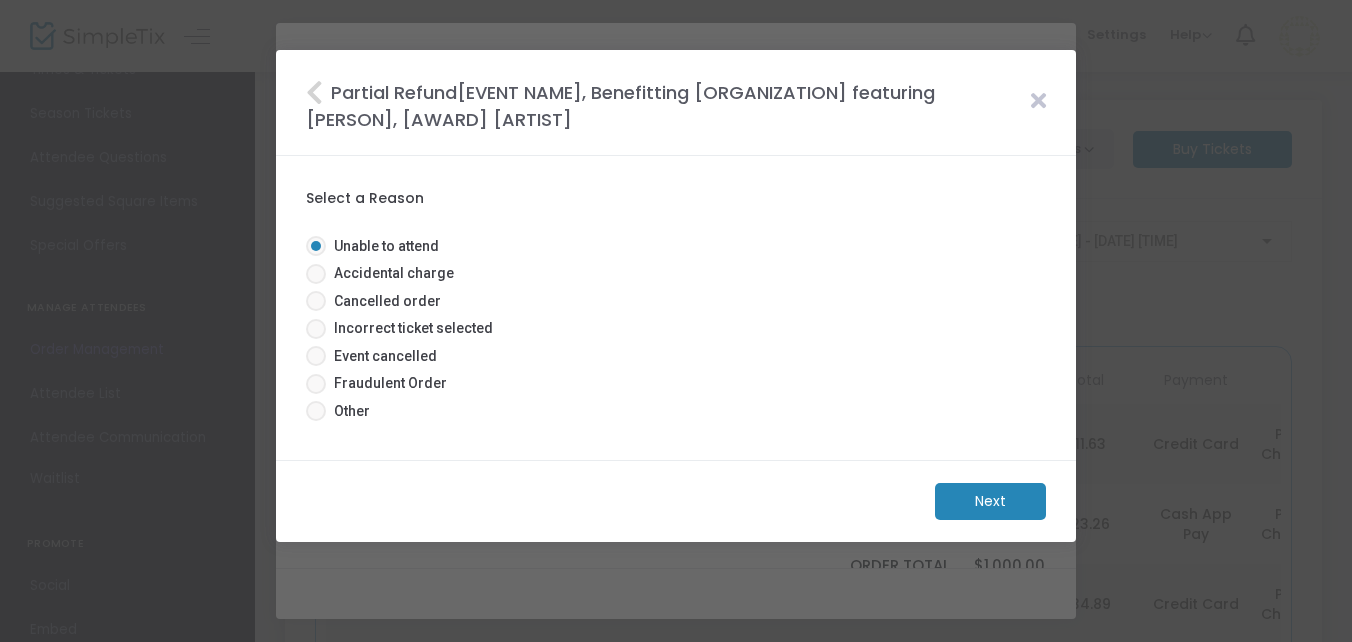 click at bounding box center [316, 411] 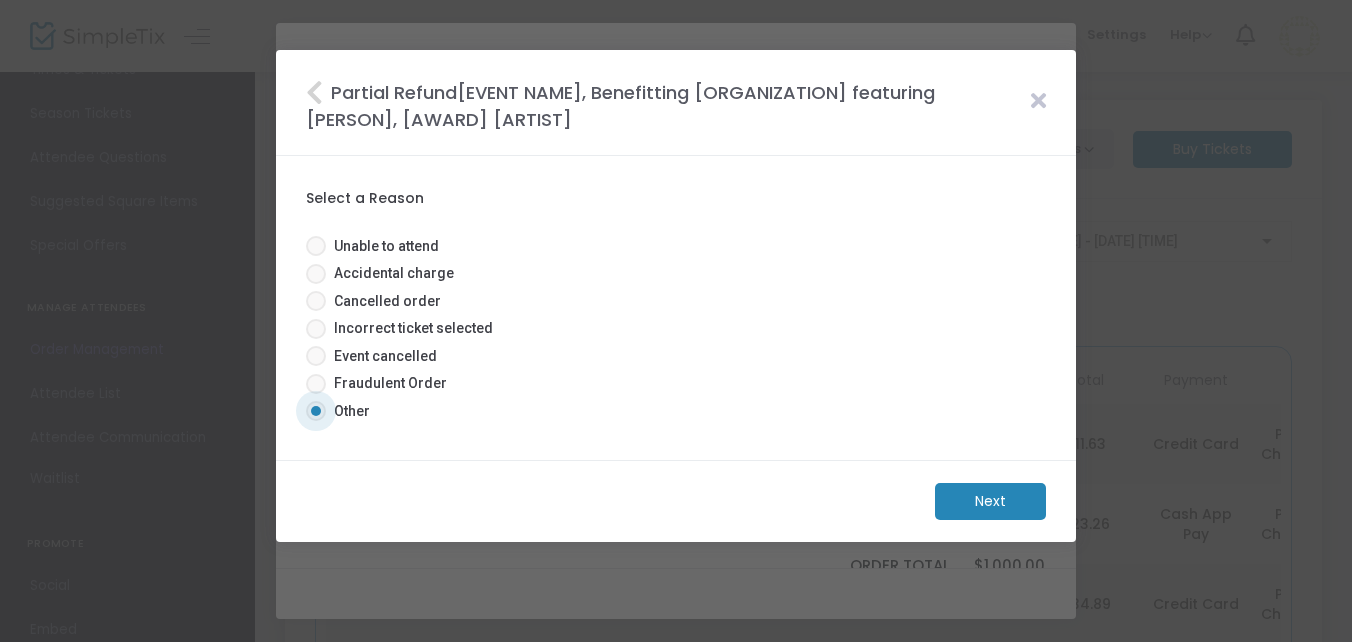 click on "Next" 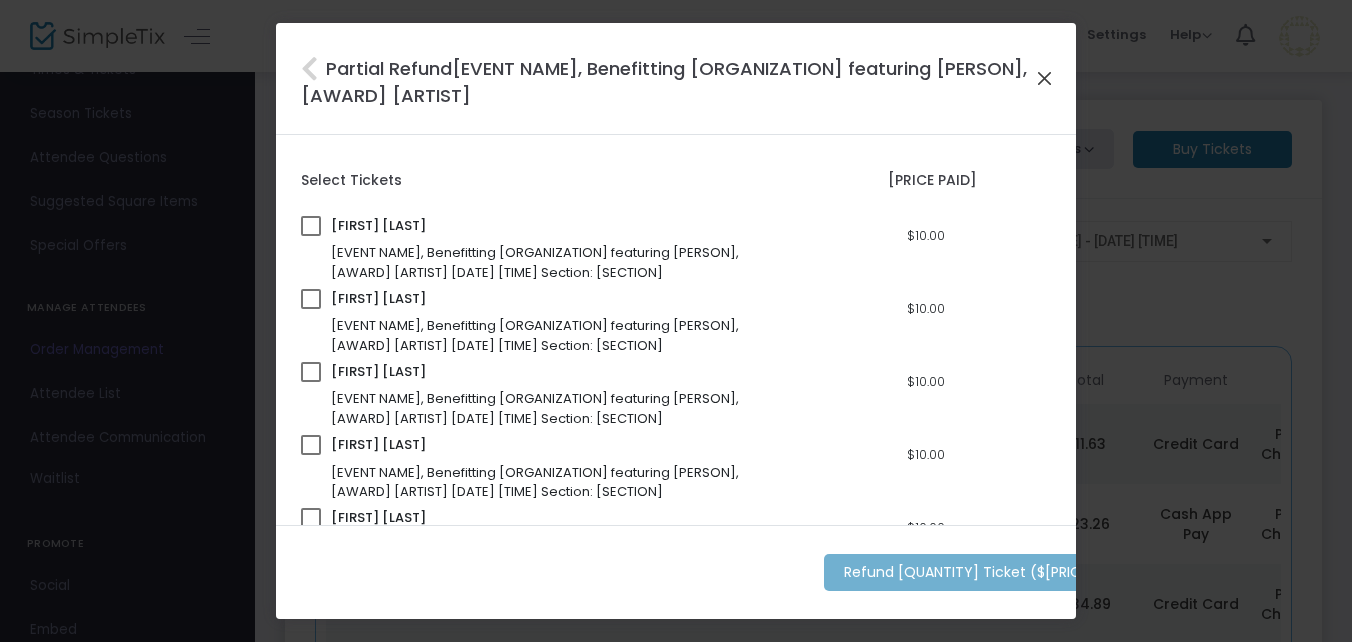 click 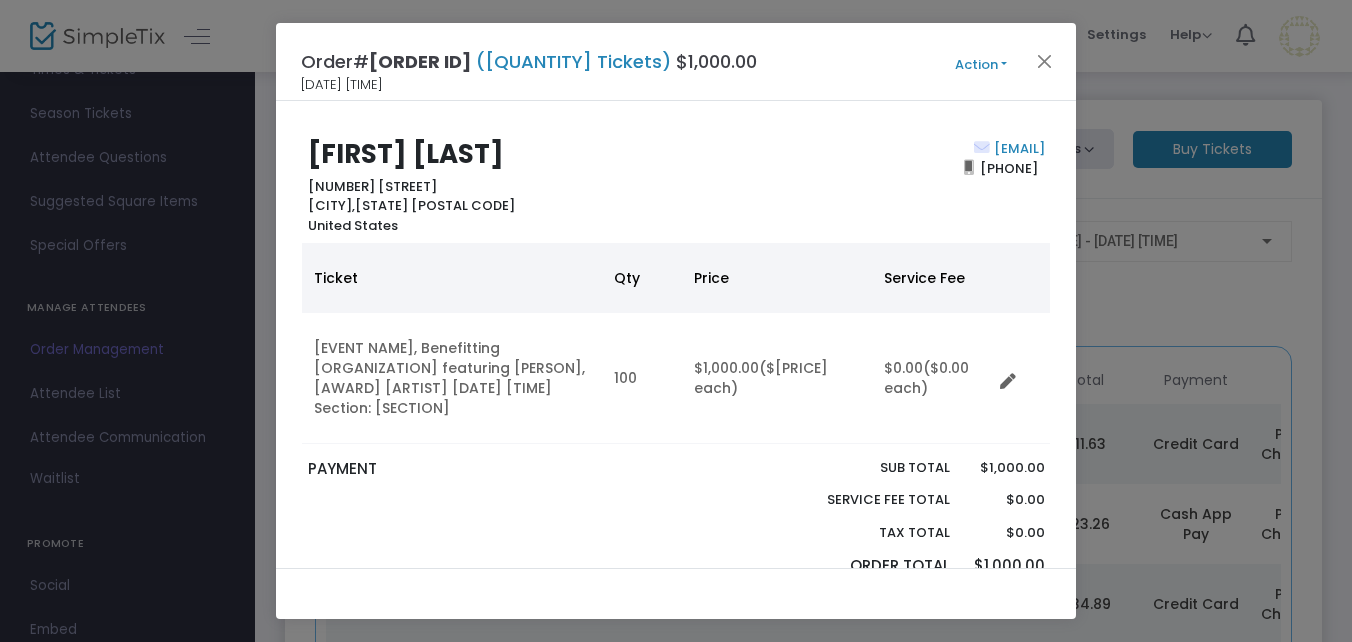 click on "Action" 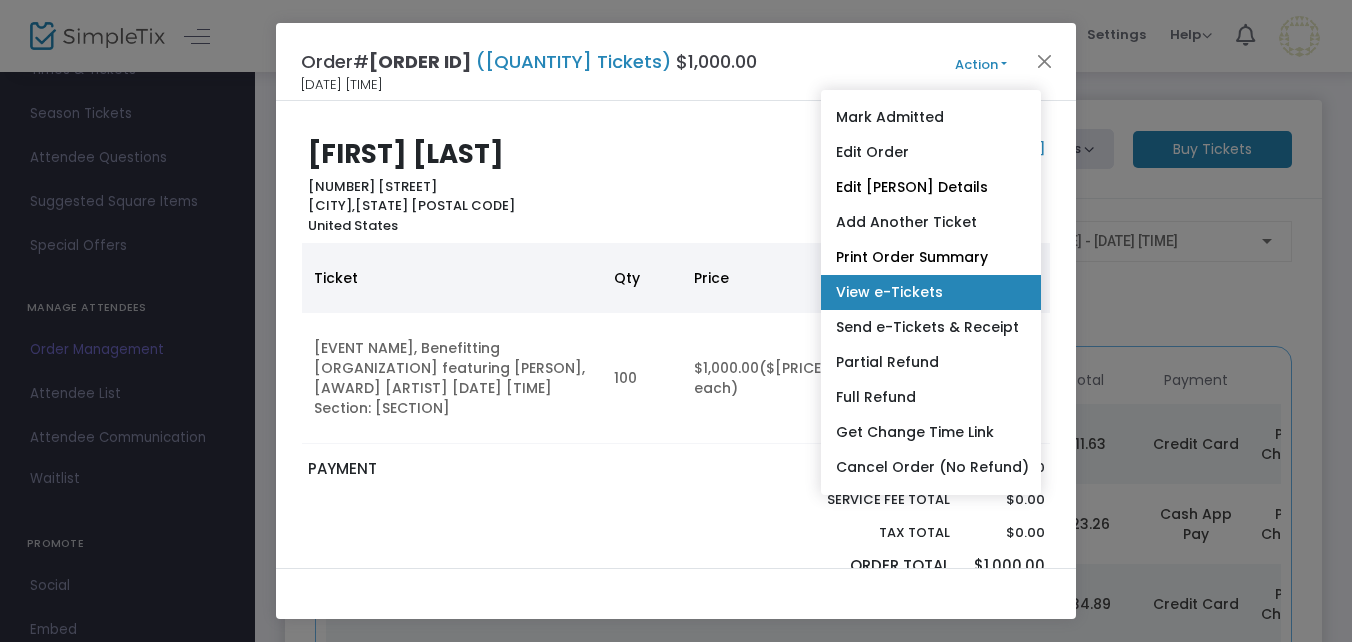 click on "View e-Tickets" 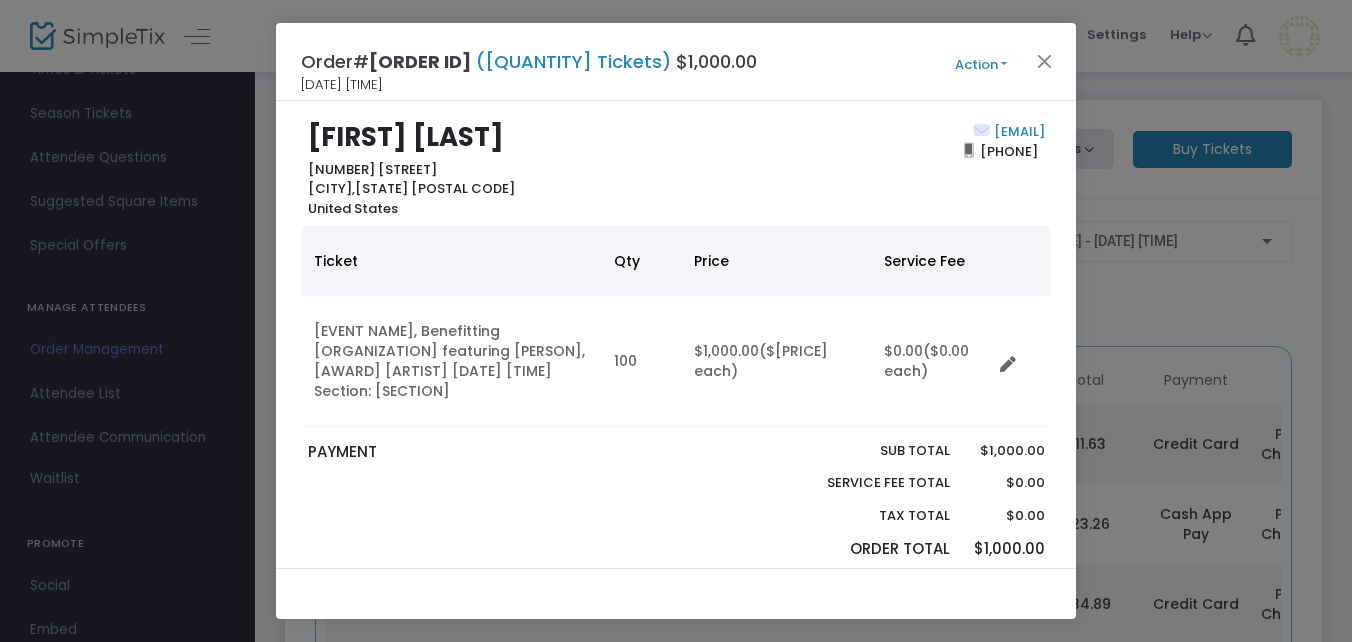 scroll, scrollTop: 0, scrollLeft: 0, axis: both 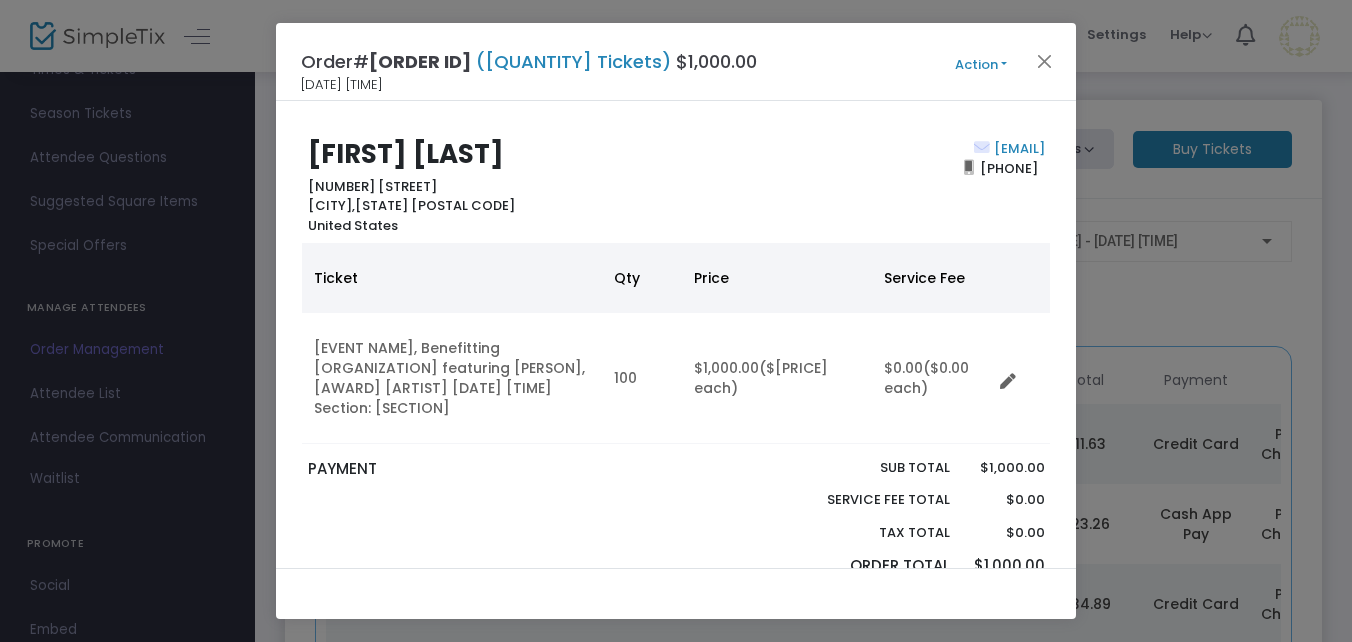 click on "Order# [ORDER ID] ([QUANTITY] Tickets) $[PRICE] [DATE] [TIME] Action Mark Admitted Edit Order Edit [PERSON] Details Add Another Ticket Print Order Summary View e-Tickets Send e-Tickets & Receipt Partial Refund Full Refund Get Change Time Link Cancel Order (No Refund) [FIRST] [LAST] [NUMBER] [STREET] [CITY], [STATE] [POSTAL CODE] United States [EMAIL] [PHONE] Ticket Qty Price Service Fee [EVENT NAME], Benefitting [ORGANIZATION] featuring [PERSON], [AWARD] [ARTIST] [DATE] [TIME] Section: [SECTION] [QUANTITY] $[PRICE] ($[PRICE] each) $[PRICE] ($[PRICE] each) PAYMENT Sub total Service Fee Total Tax Total Order Total $[PRICE] $[PRICE] $[PRICE] $[PRICE] Order Notes Transaction Details Admission Details IP Address: [IP ADDRESS] Add a Note Save Order Note Save on eTicket Save as an order note TIP: Download the attendee list spreadsheet to view all the Q&A for all attendees. Find under: Attendee Management. Question #:" 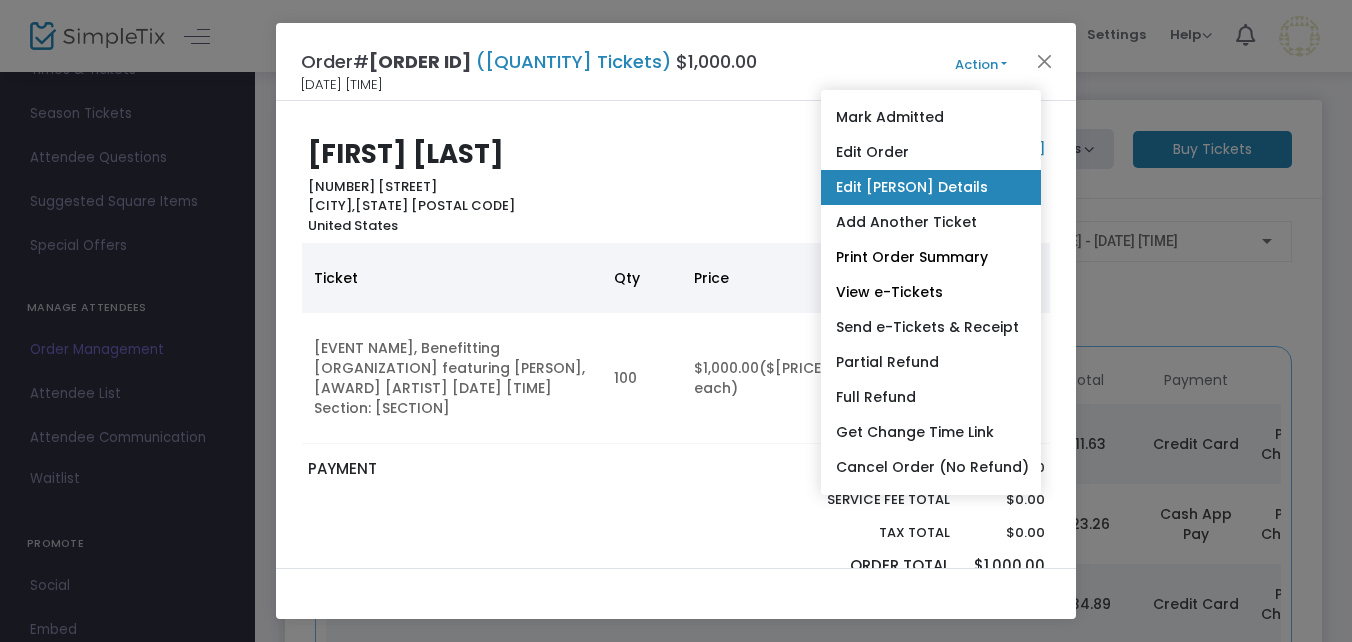 click on "Edit [PERSON] Details" 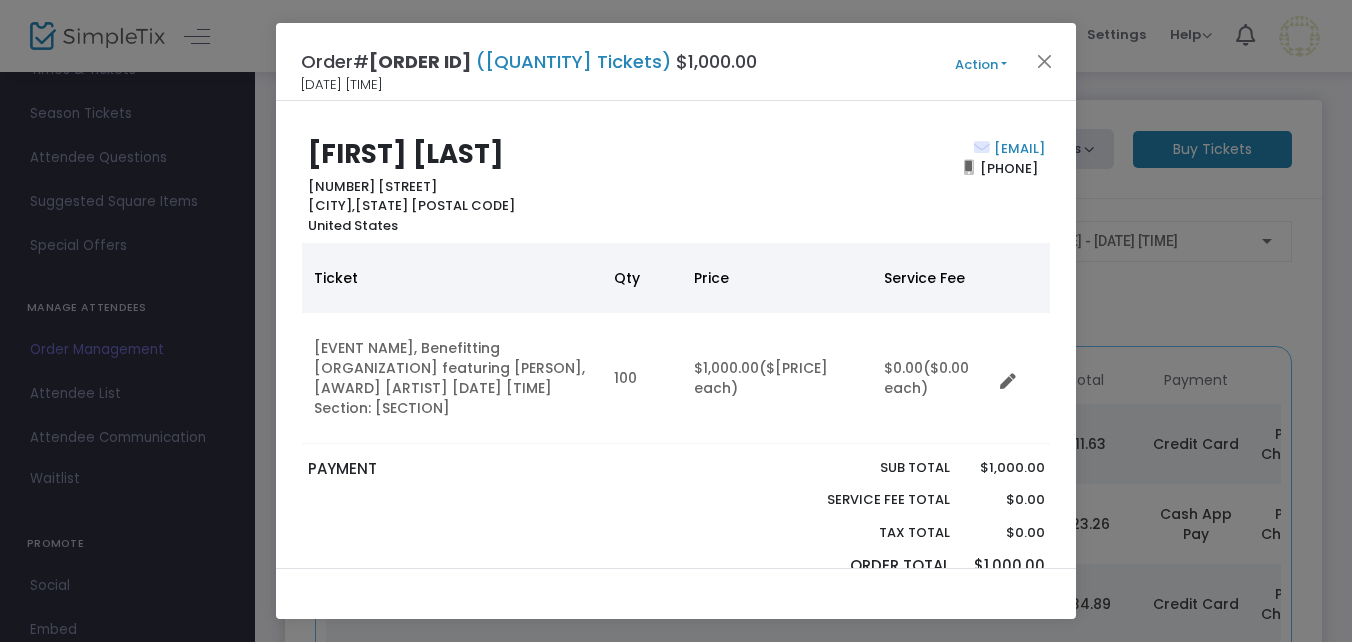 click on "Action" 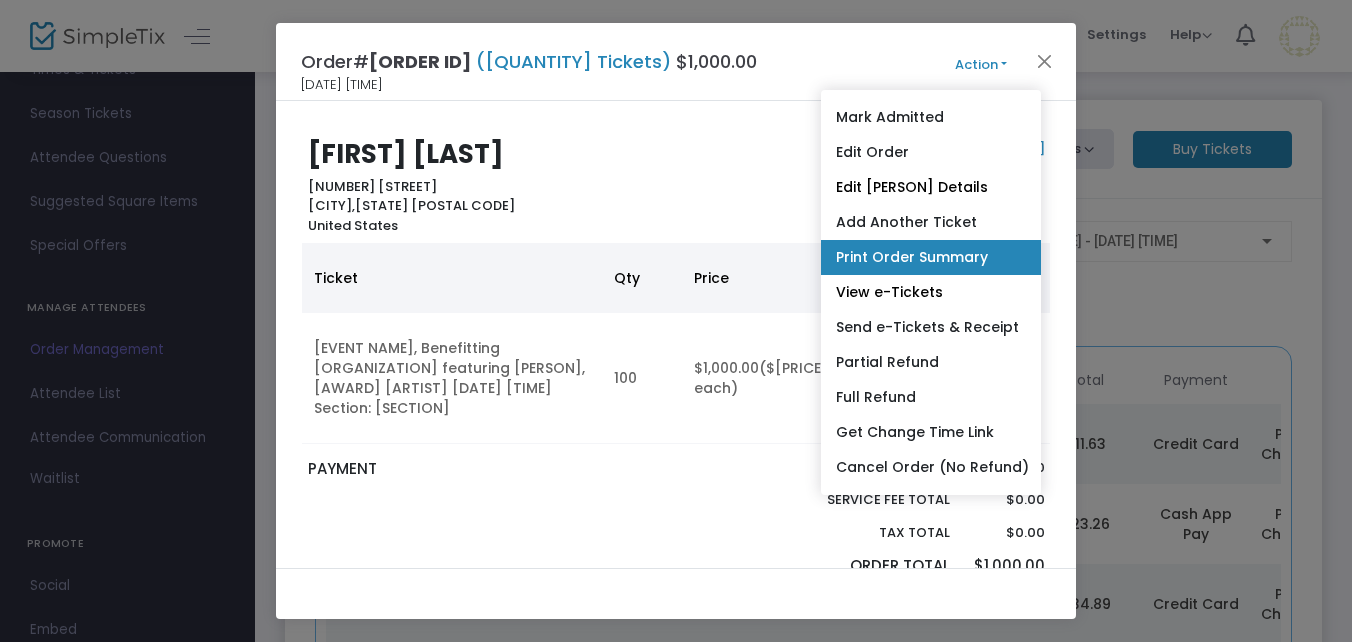 click on "Print Order Summary" 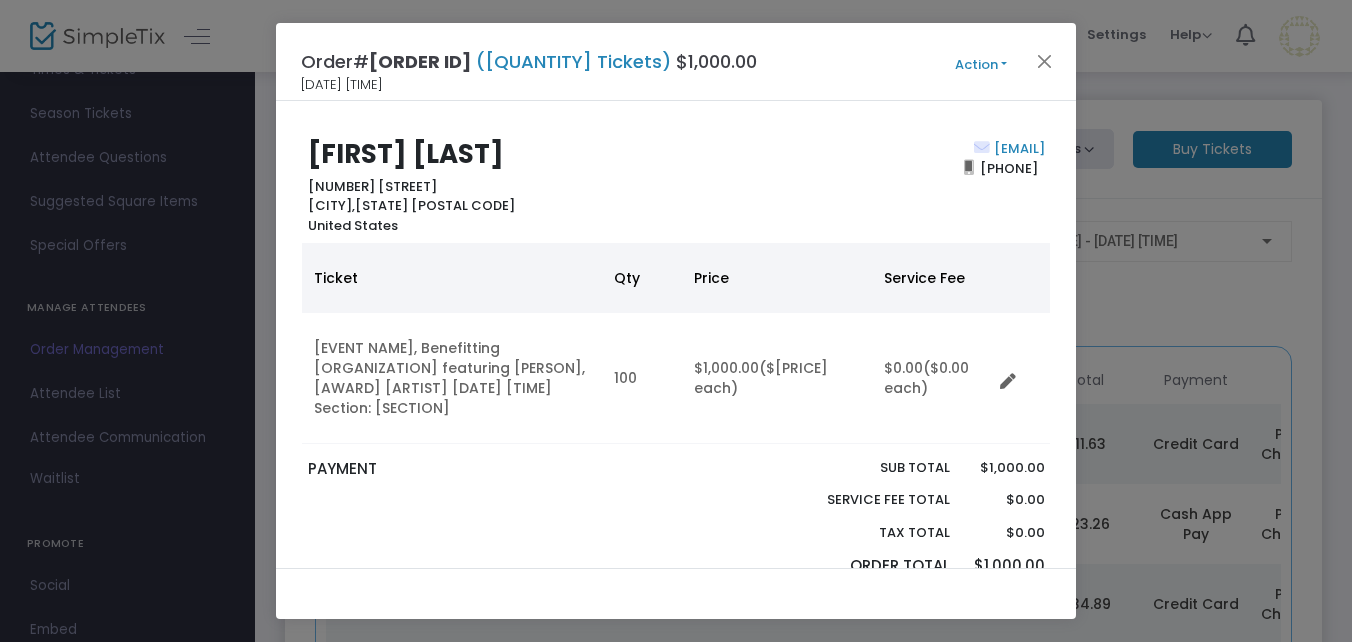 click on "Action" 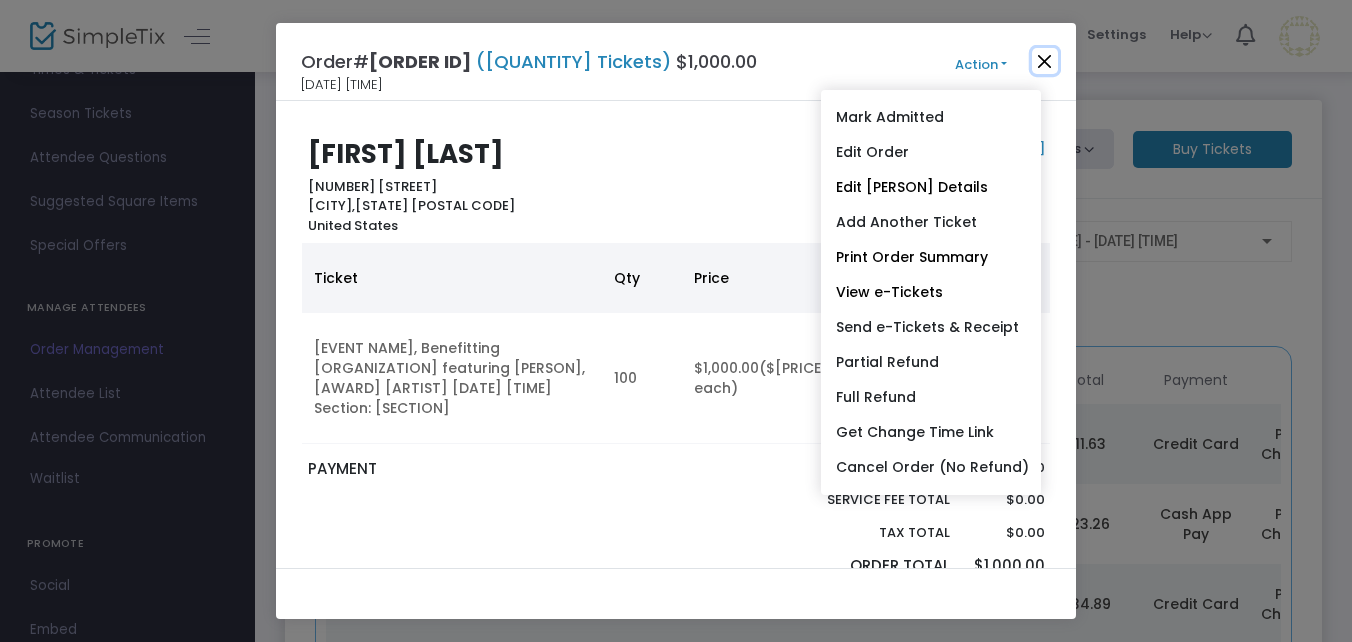 click 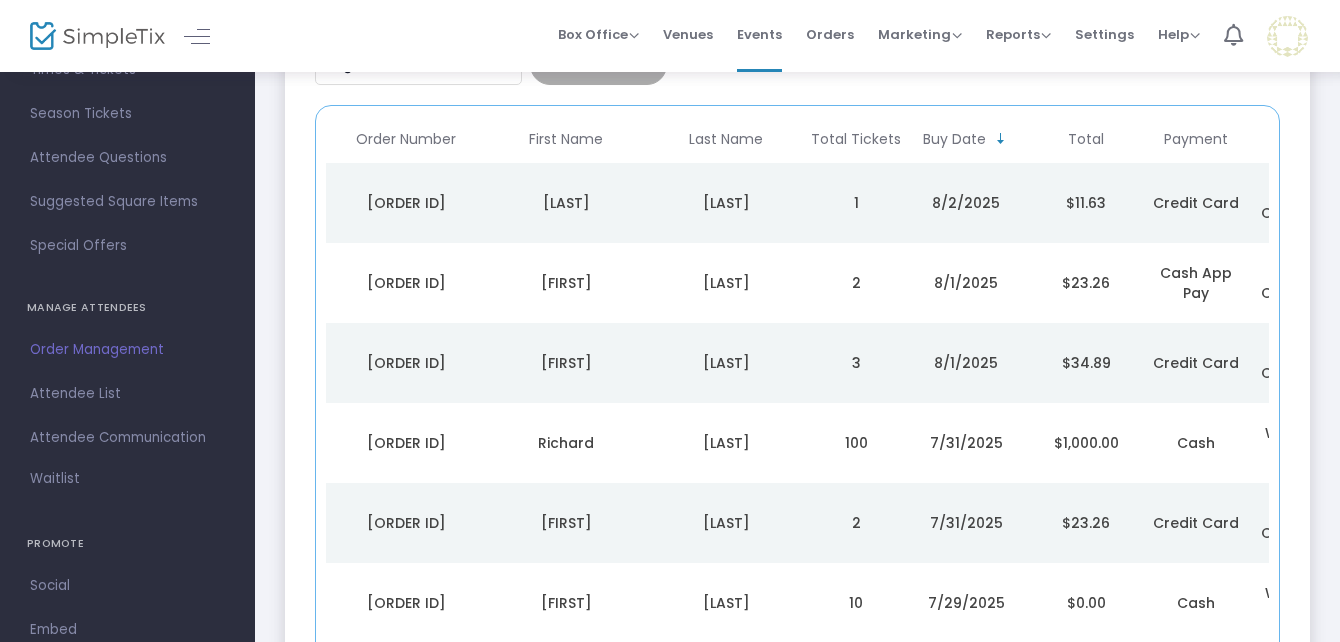 scroll, scrollTop: 229, scrollLeft: 0, axis: vertical 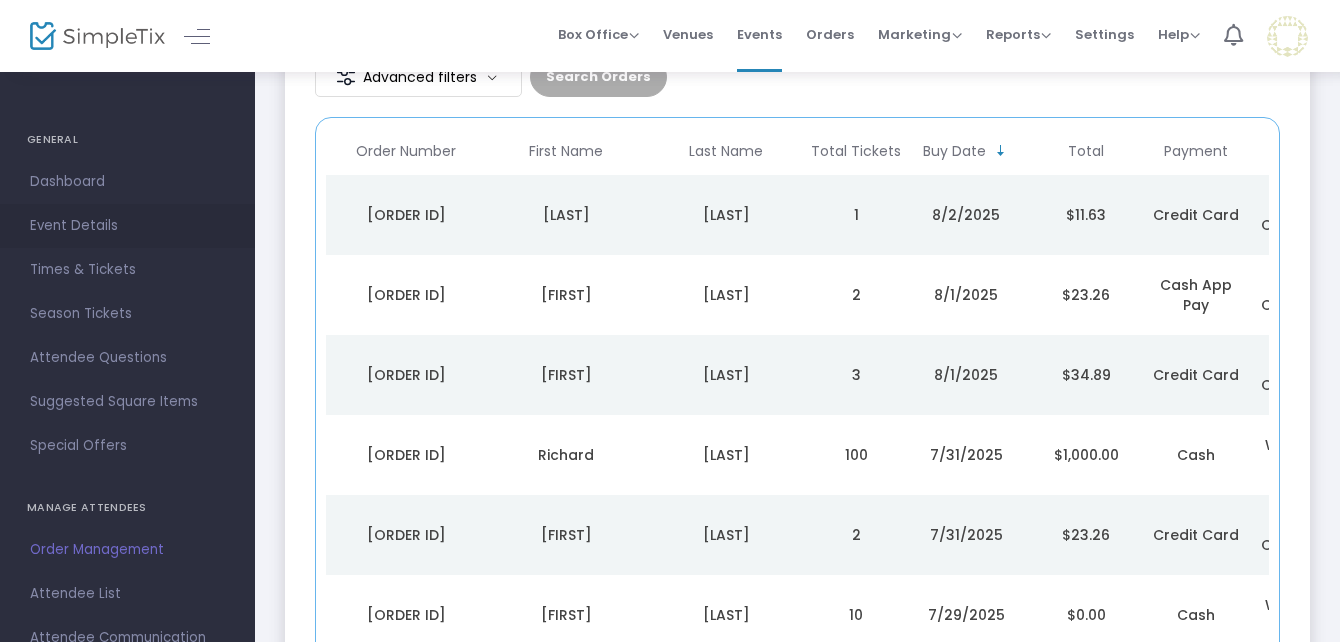 click on "Event Details" at bounding box center [127, 226] 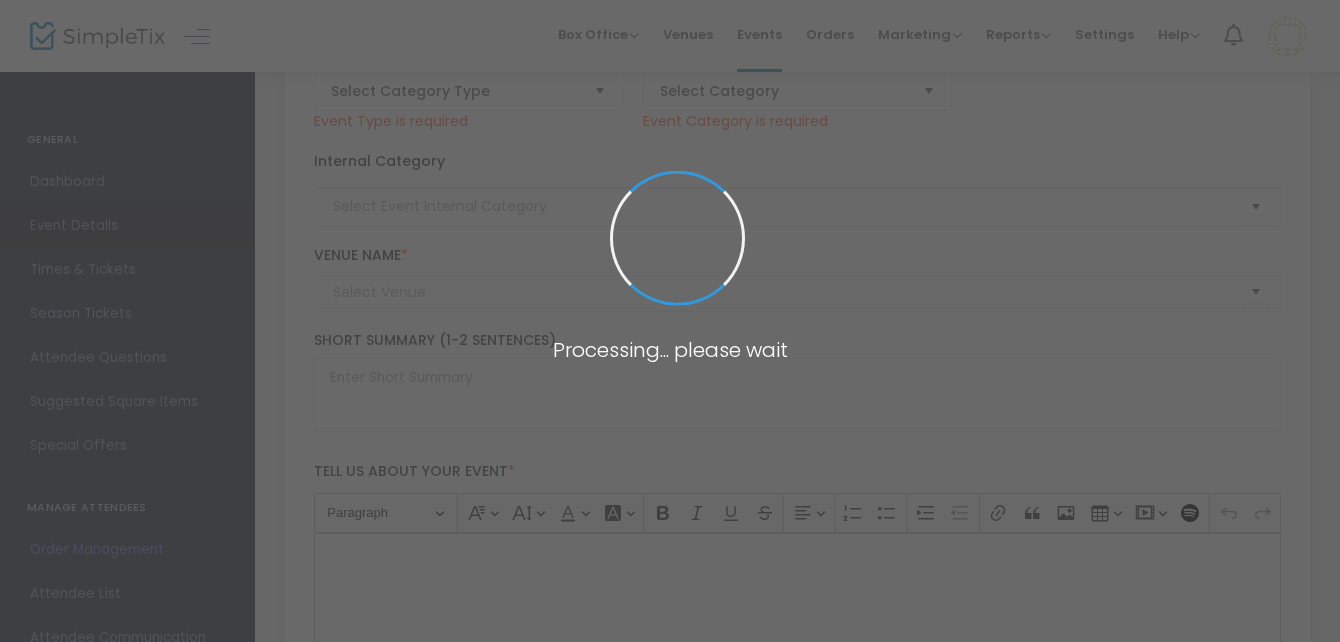 type on "[ORGANIZATION] Presents "[EVENT NAME]" TIX on Sale [DATE]" 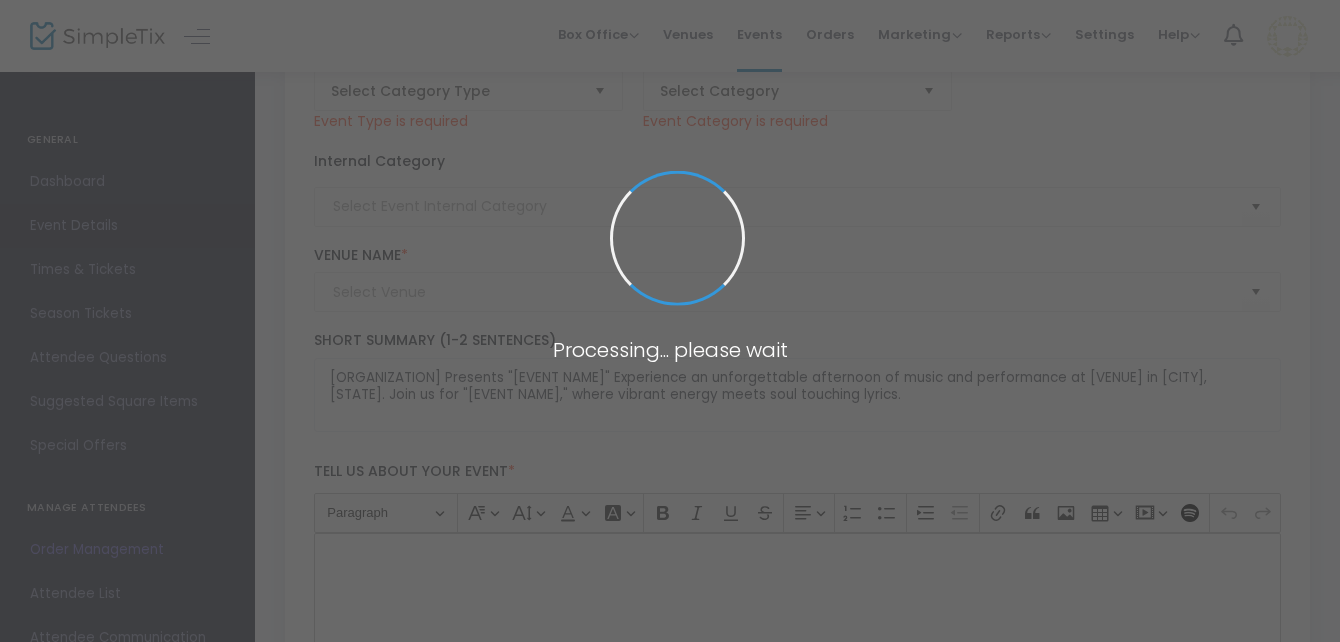 type on "[VENUE] ([VENUE ABBR])" 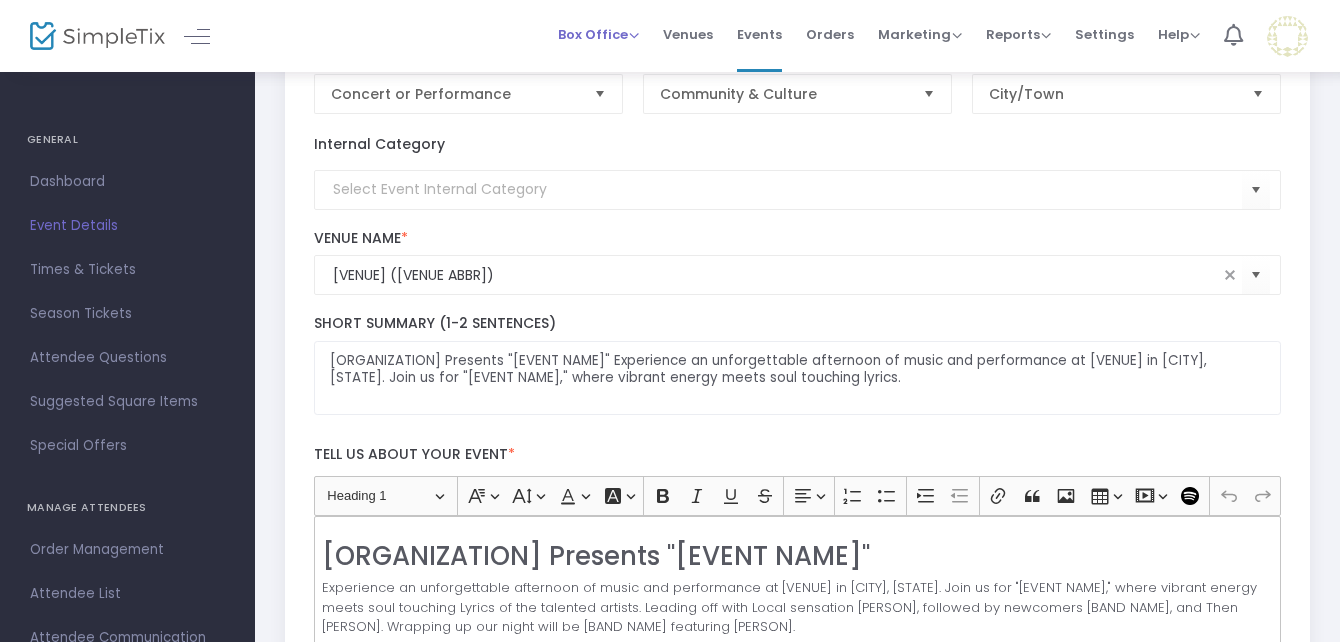 click on "Box Office" at bounding box center [598, 34] 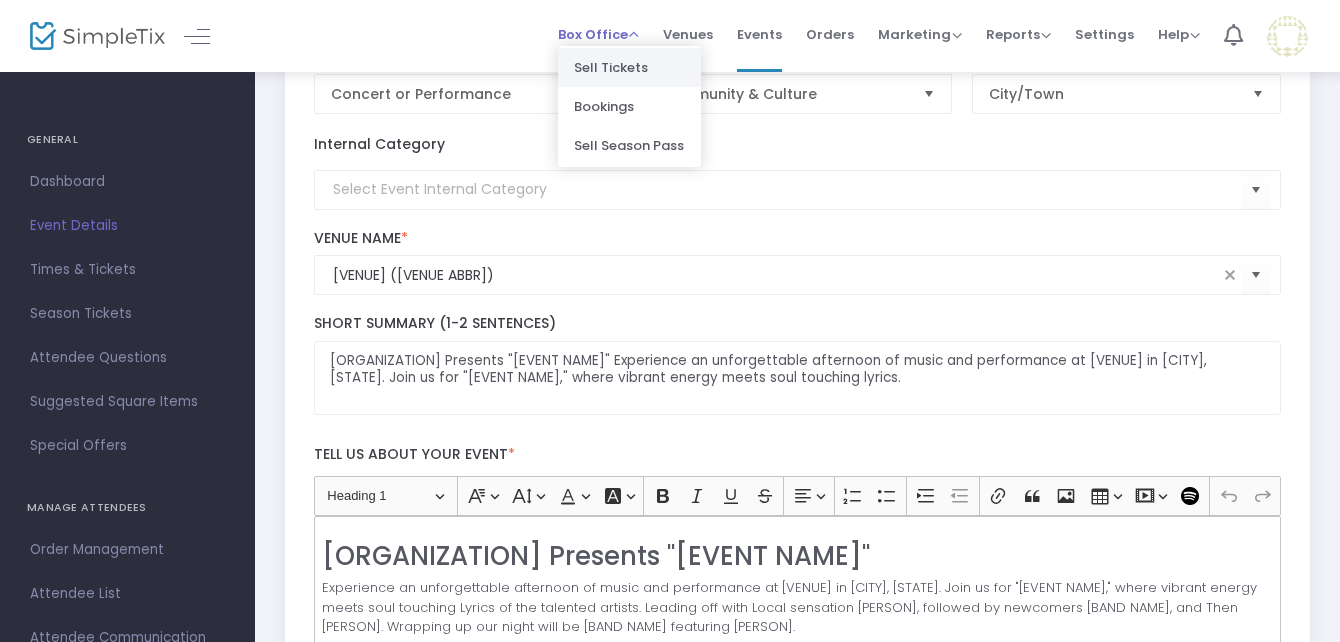 click on "Sell Tickets" at bounding box center [629, 67] 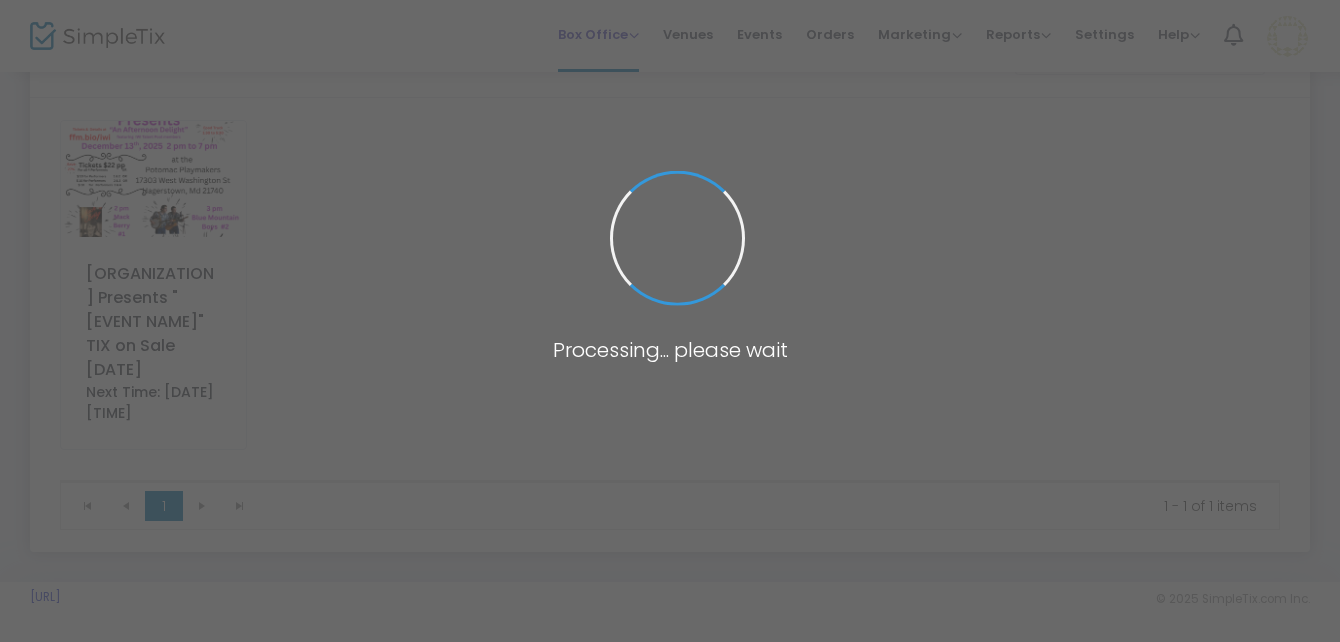 scroll, scrollTop: 0, scrollLeft: 0, axis: both 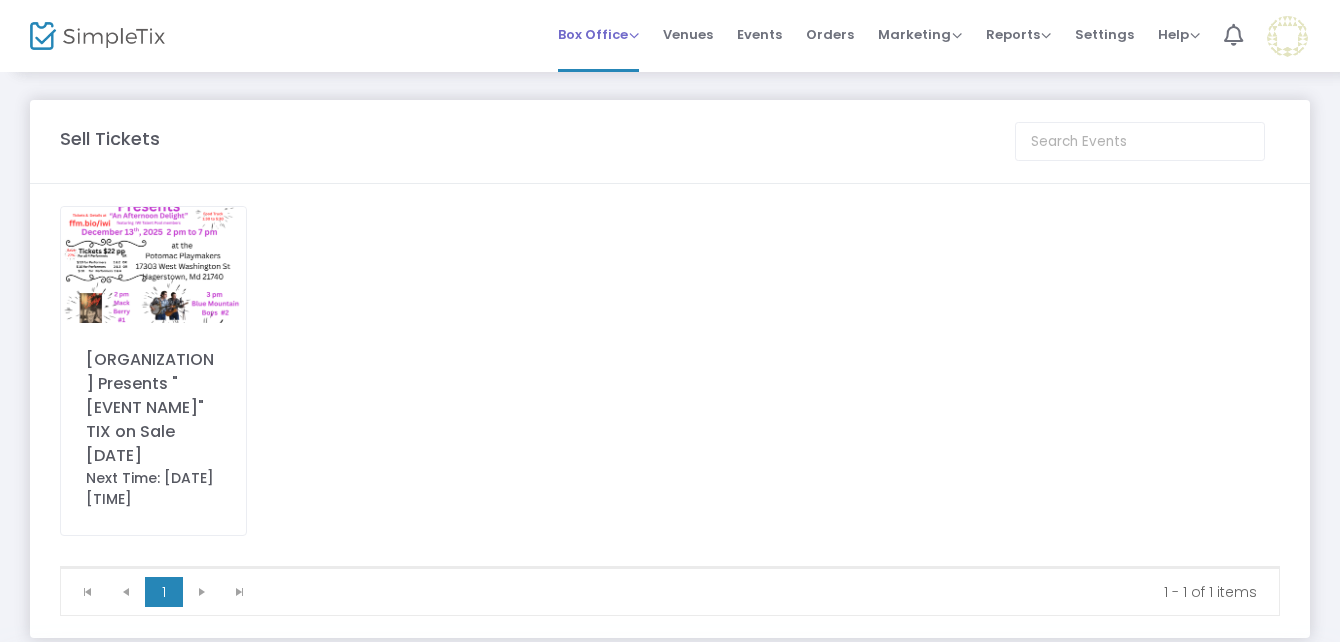click on "Box Office" at bounding box center [598, 34] 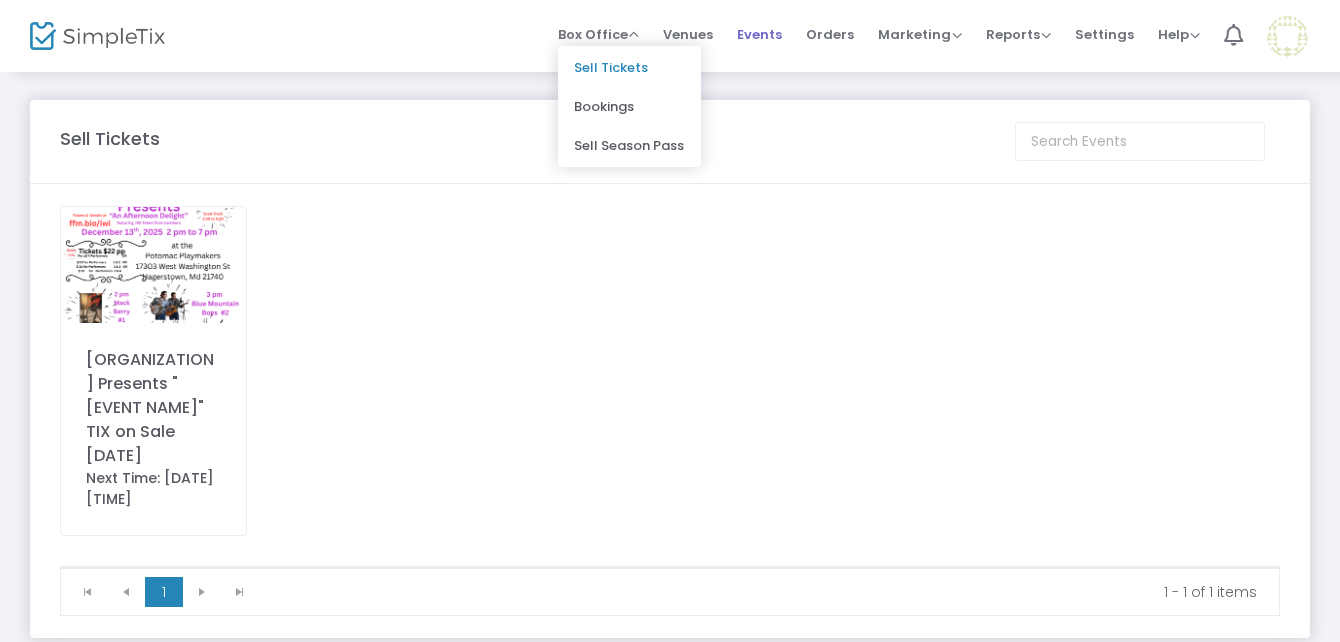 click on "Events" at bounding box center [759, 34] 